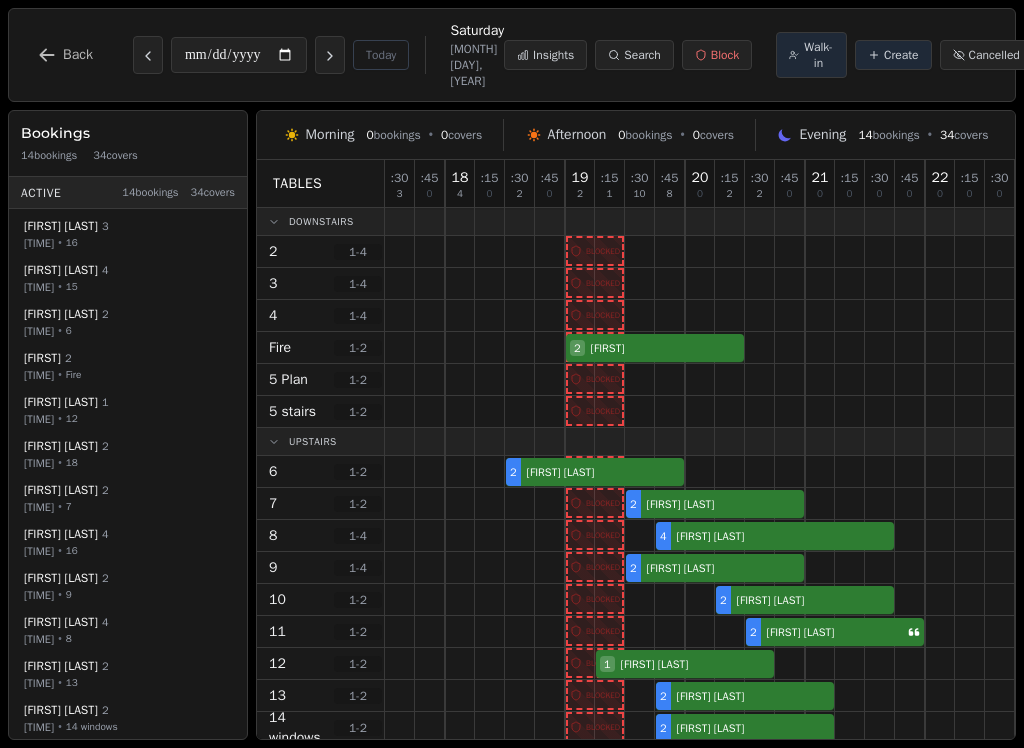 scroll, scrollTop: 0, scrollLeft: 0, axis: both 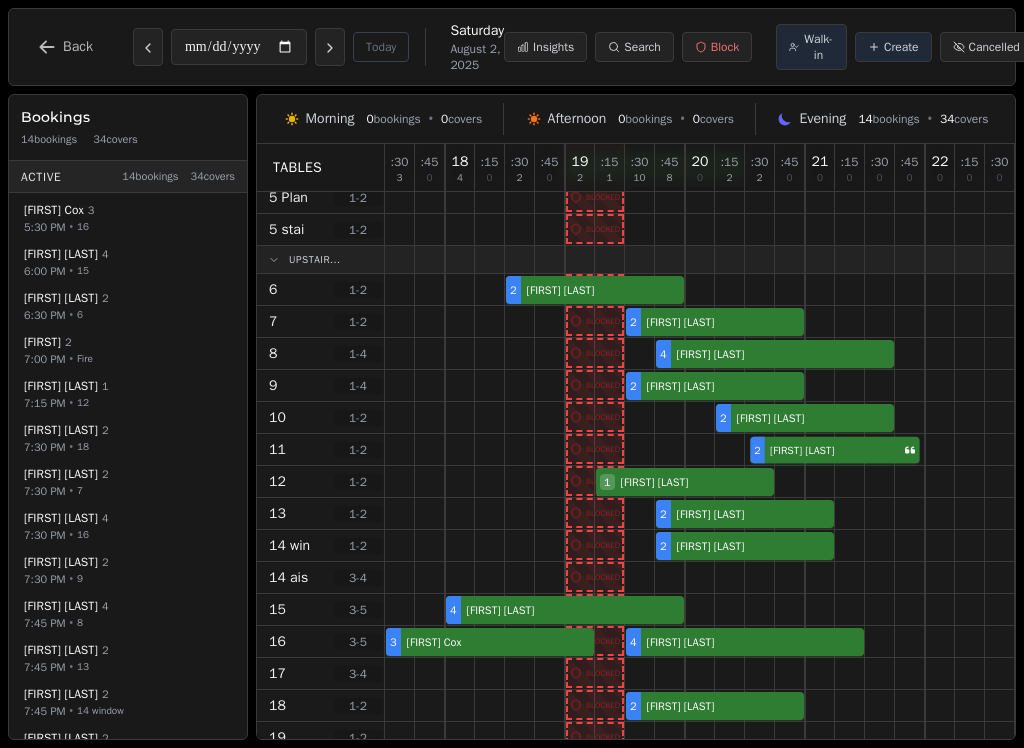 select on "****" 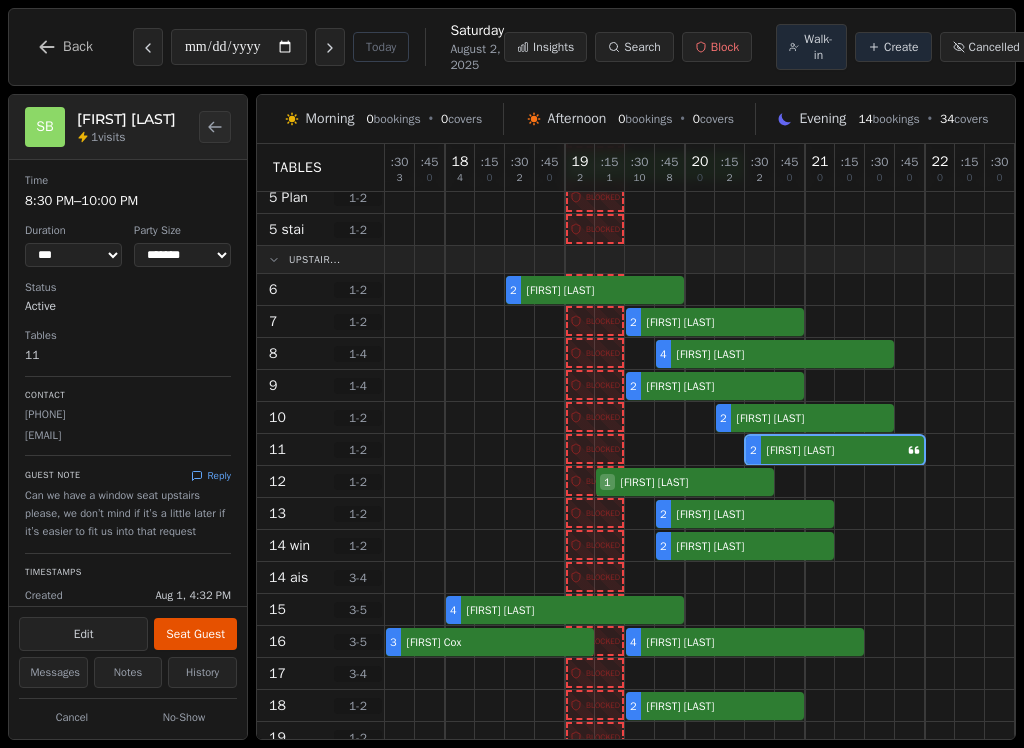 click on "Back" at bounding box center [78, 47] 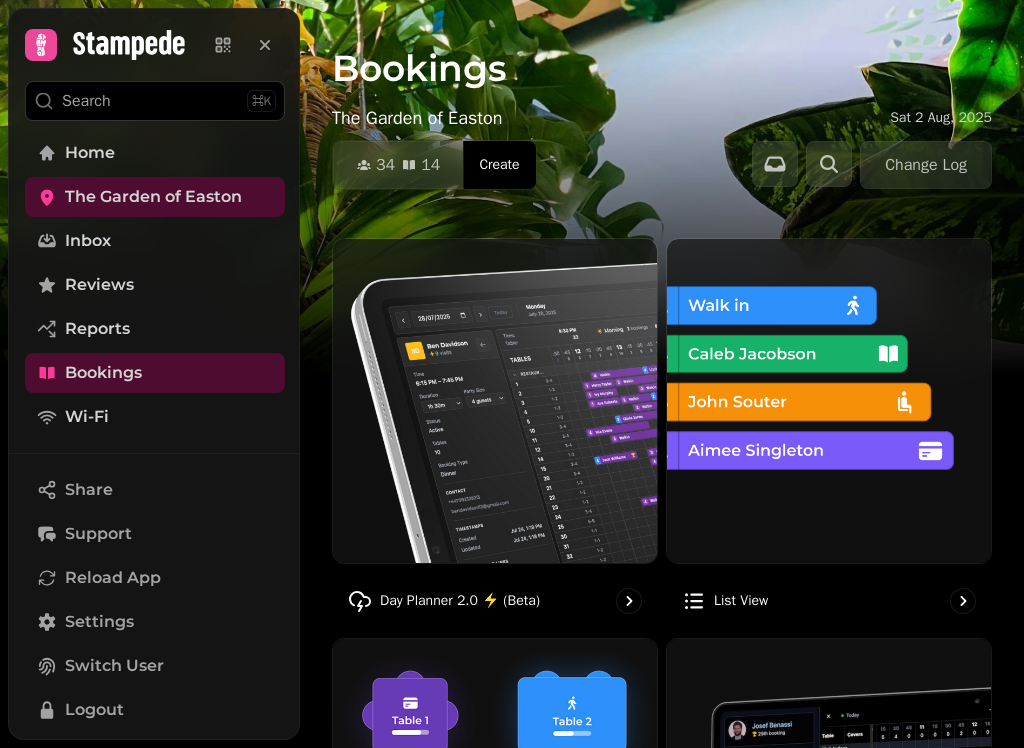 click on "Inbox" at bounding box center (155, 241) 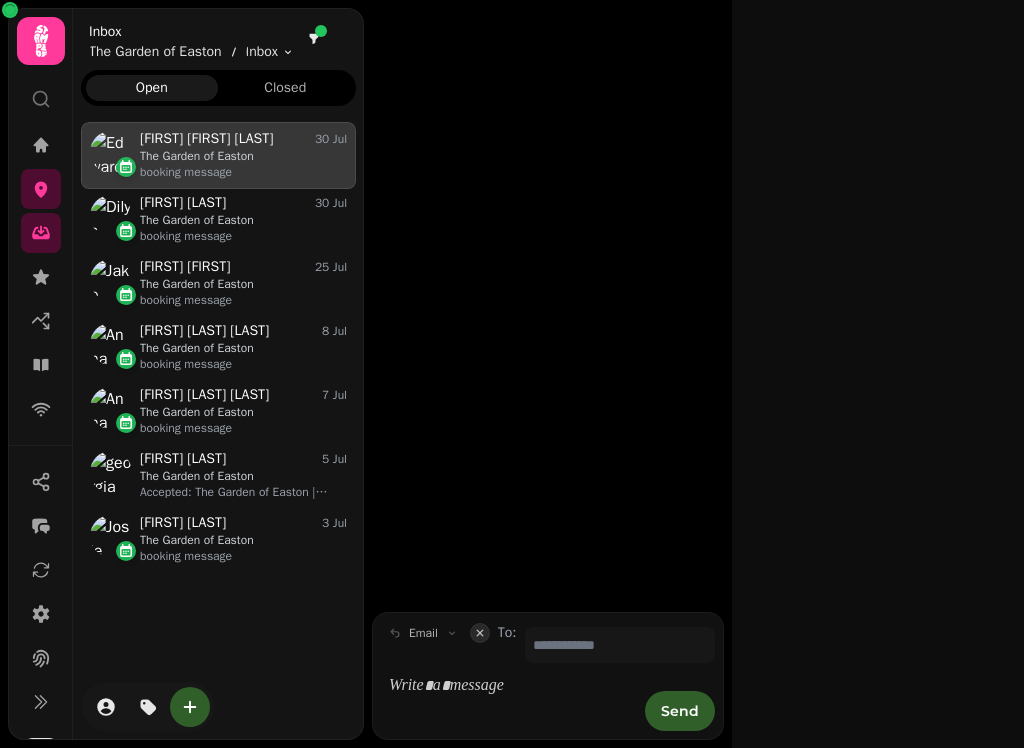 scroll, scrollTop: 609, scrollLeft: 275, axis: both 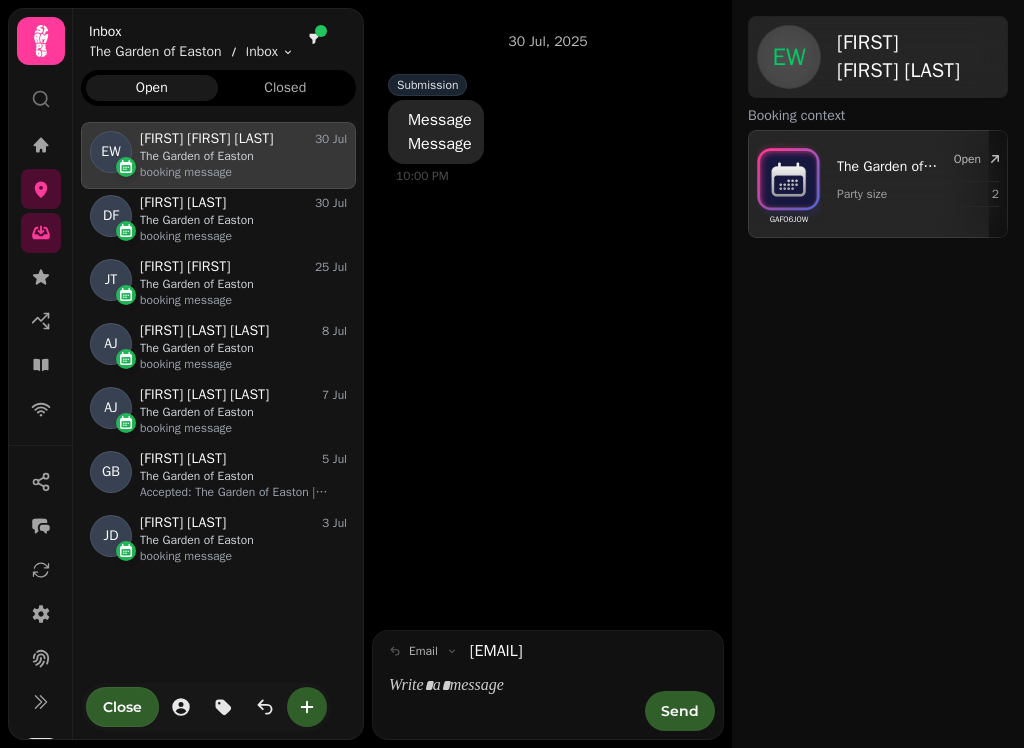click 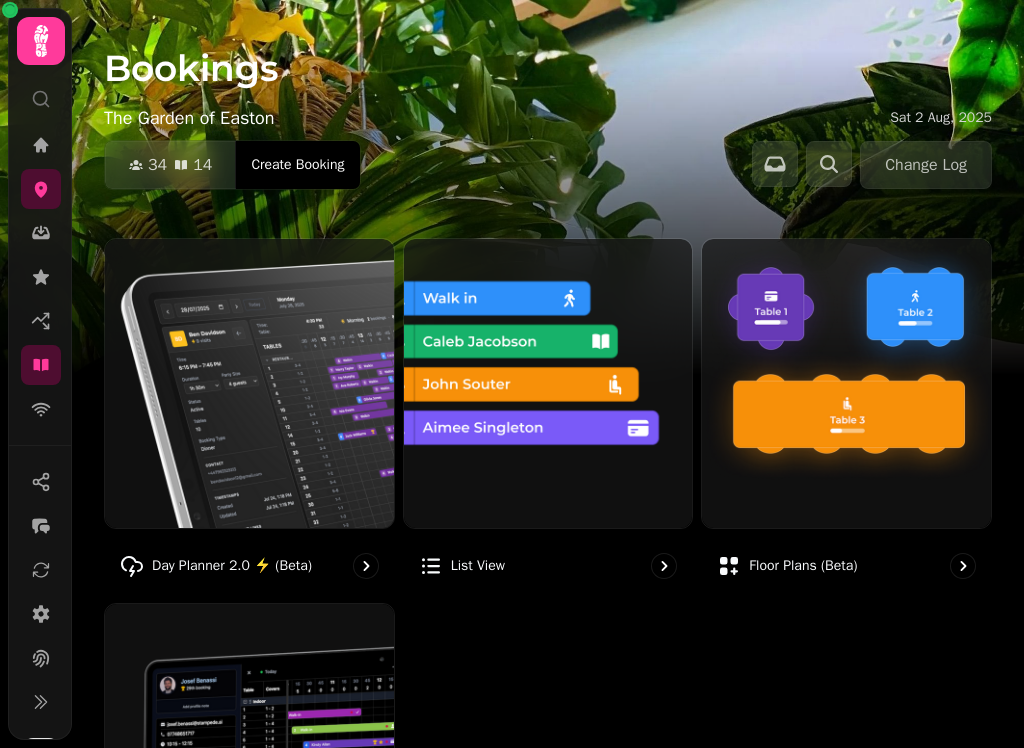 click on "Day Planner 2.0 ⚡ (Beta)" at bounding box center [232, 566] 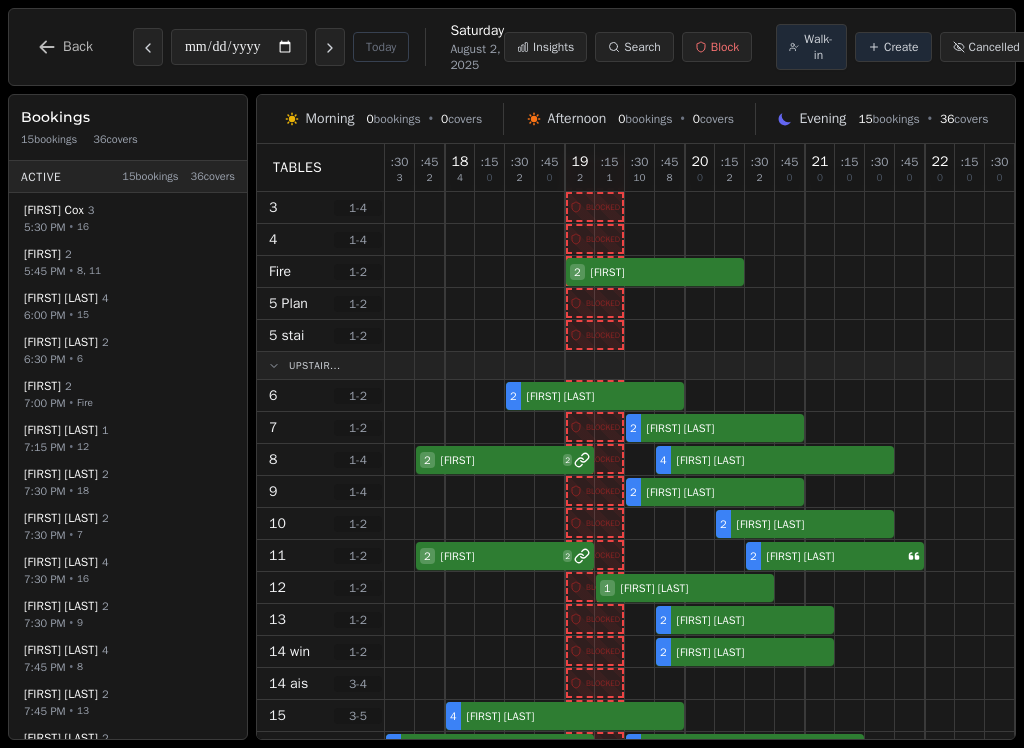 scroll, scrollTop: 58, scrollLeft: 0, axis: vertical 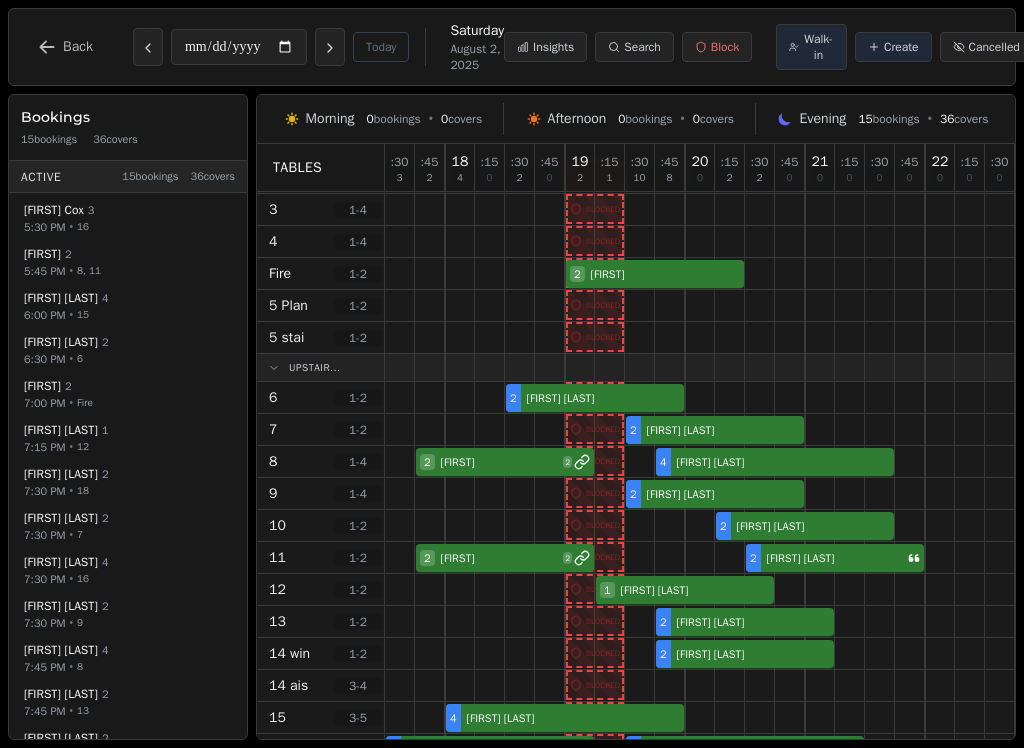 select on "****" 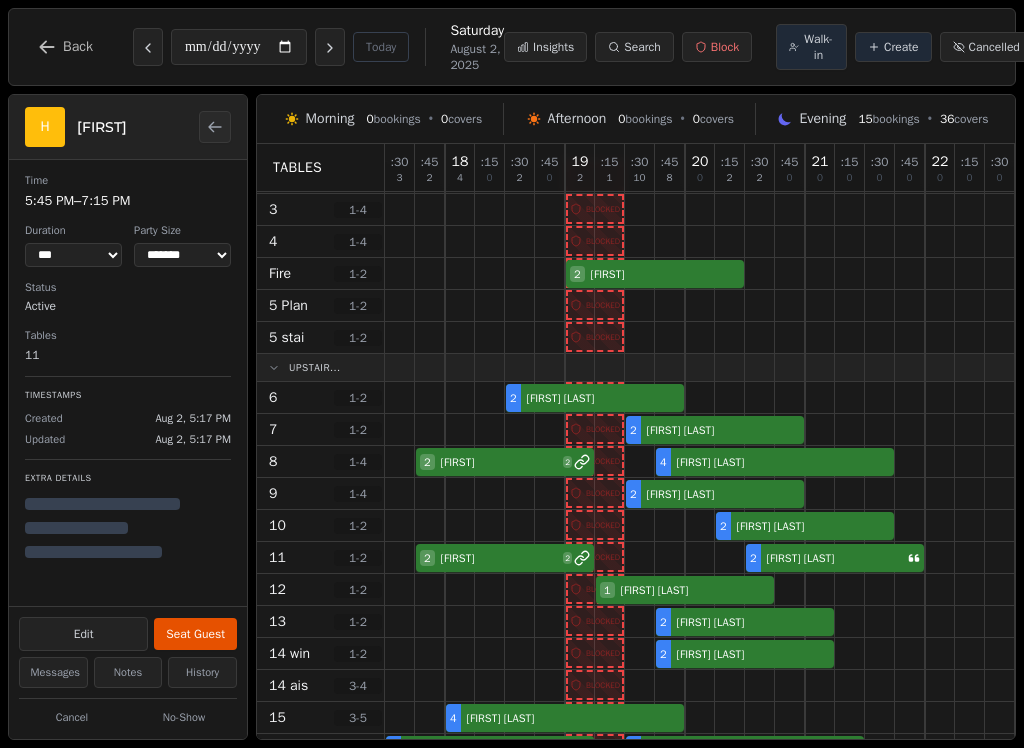 click at bounding box center (430, 557) 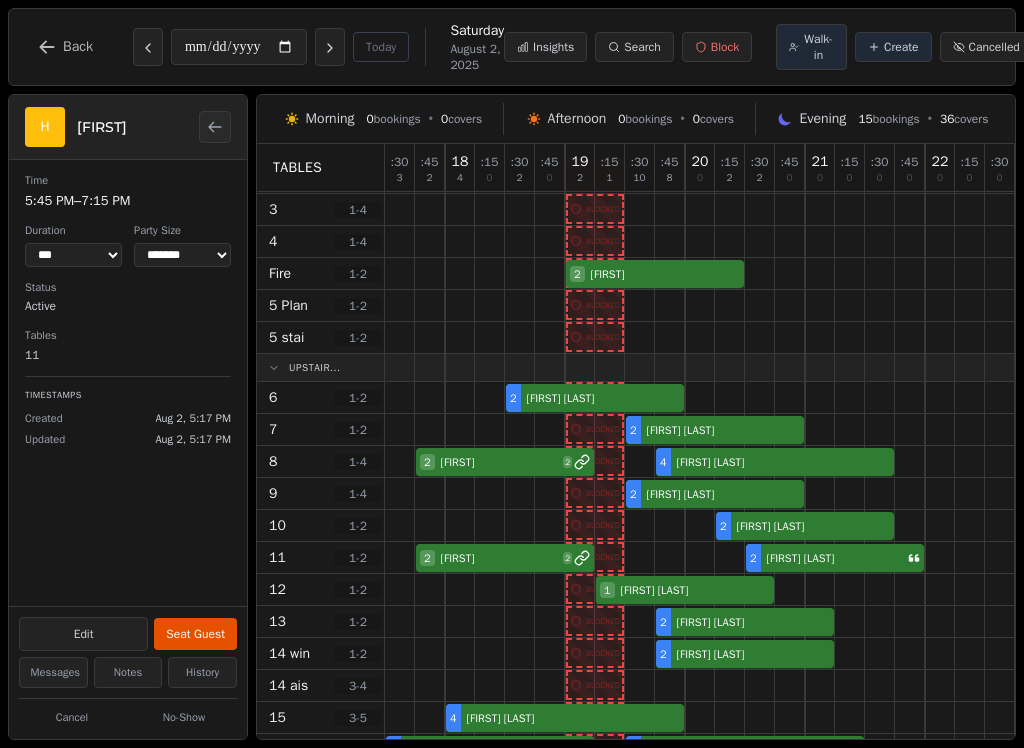 click on "[NUMBER] [FIRST] [NUMBER] [FIRST] [LAST]" at bounding box center [730, 558] 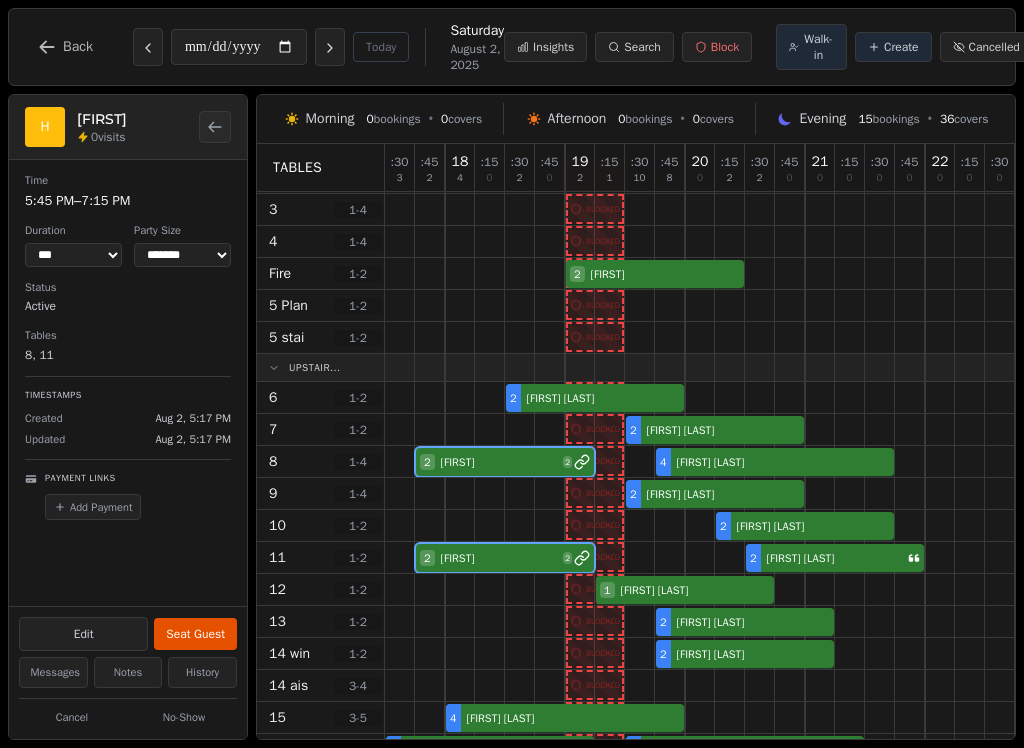click on "Edit" at bounding box center (83, 634) 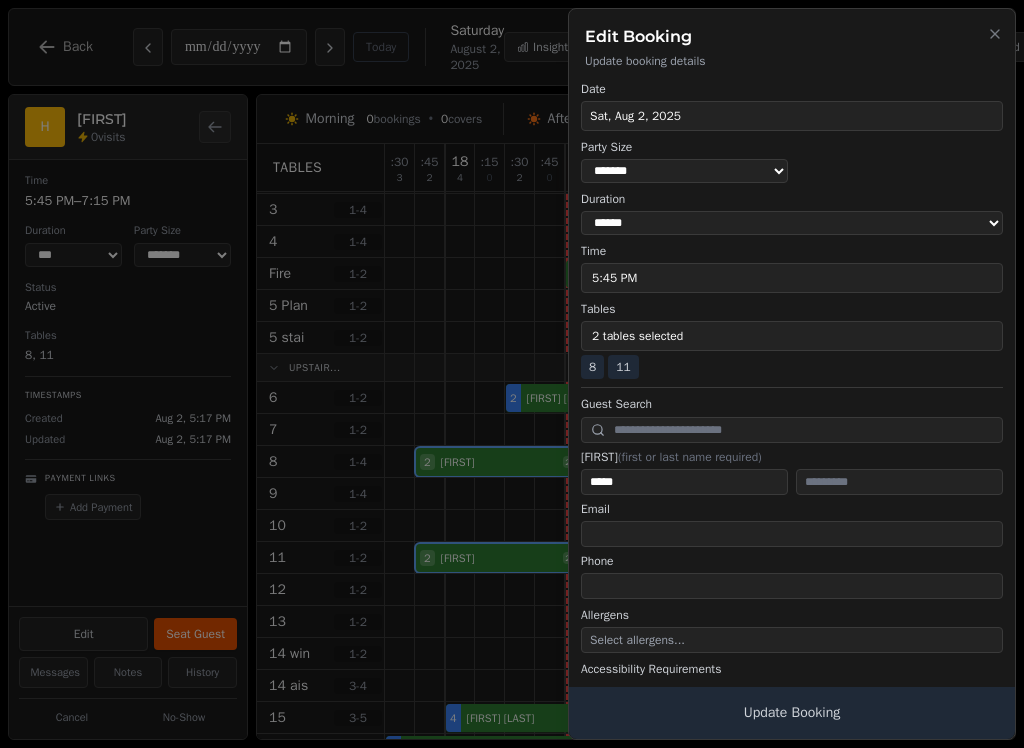 click on "8" at bounding box center (592, 367) 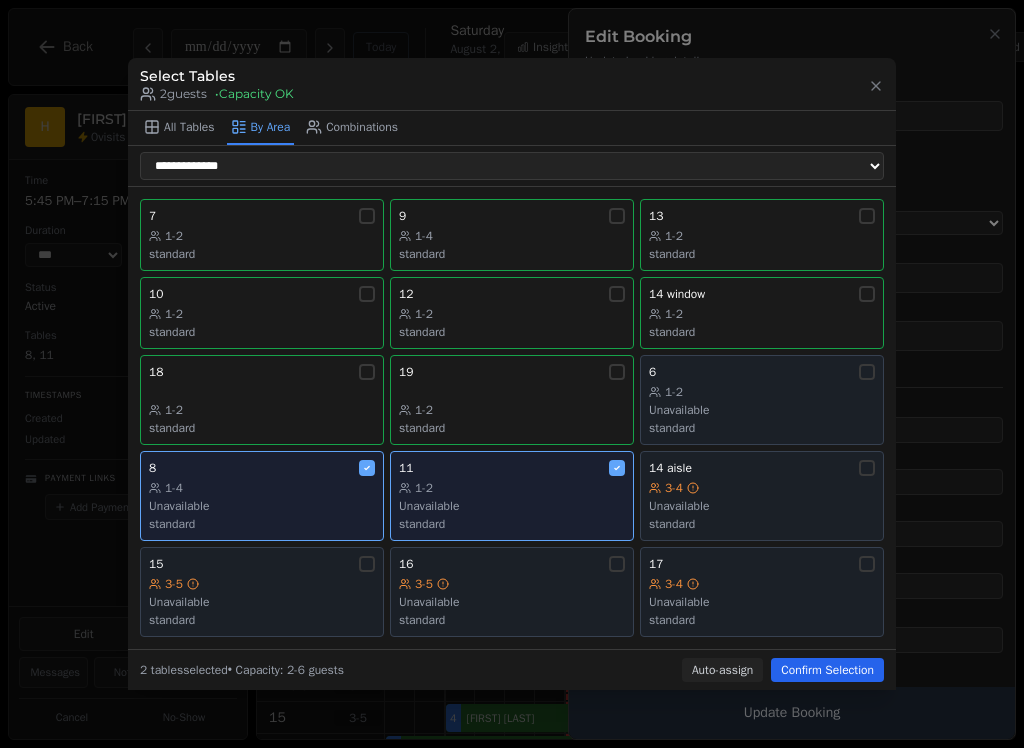 click on "1-4" at bounding box center (262, 488) 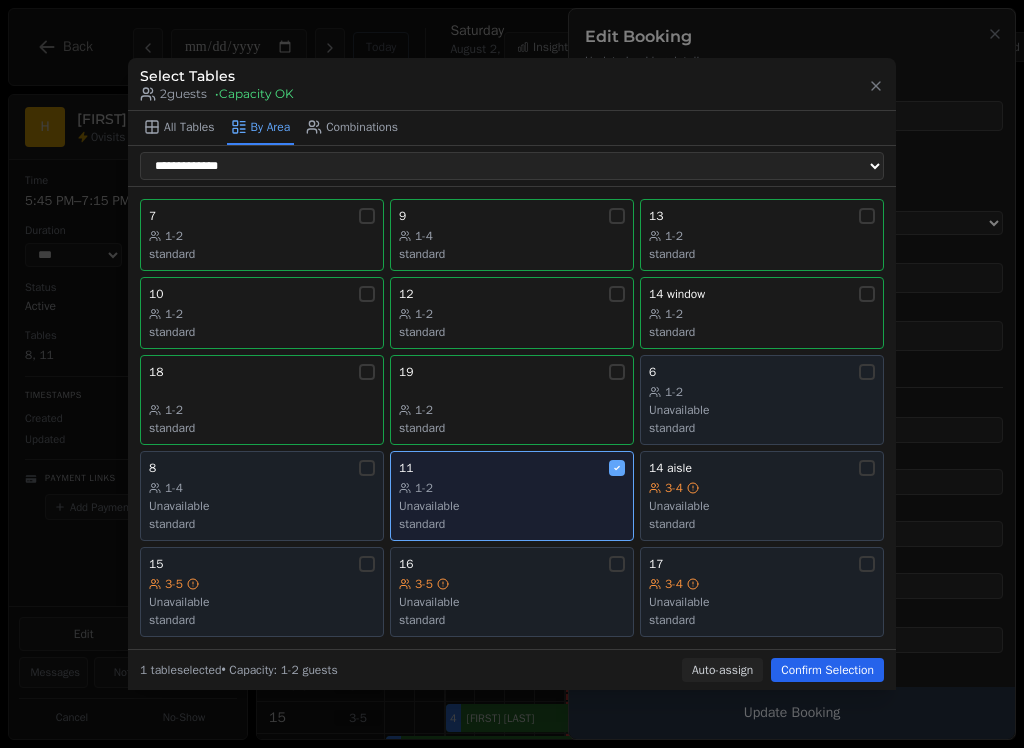 click on "Confirm Selection" at bounding box center [827, 670] 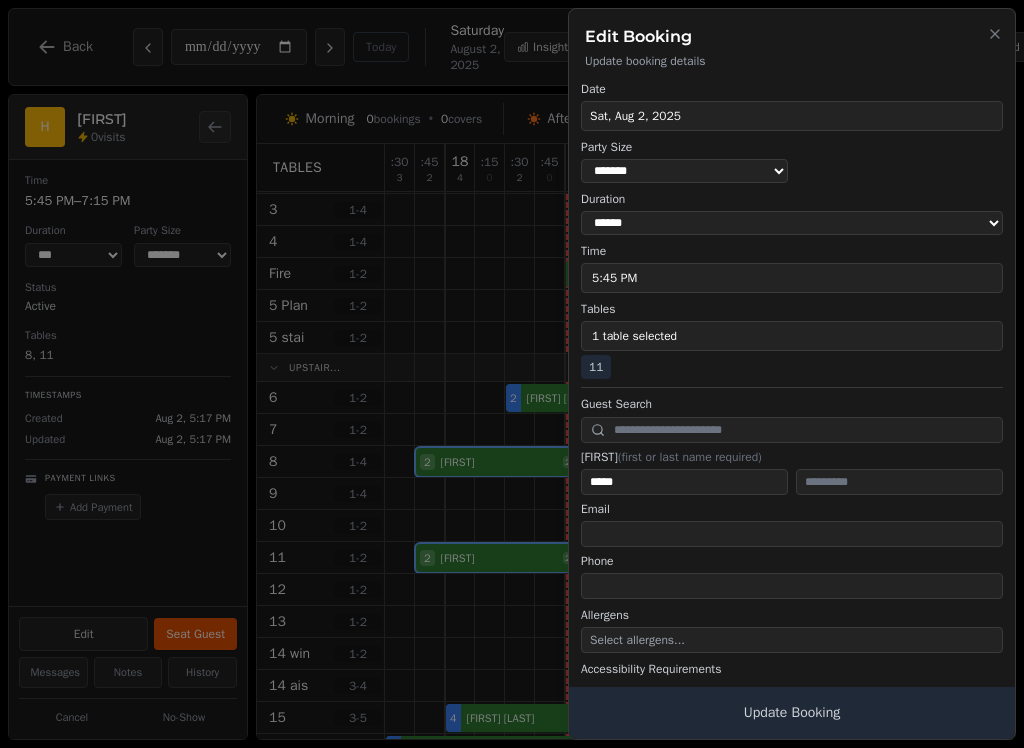 click on "Update Booking" at bounding box center (792, 713) 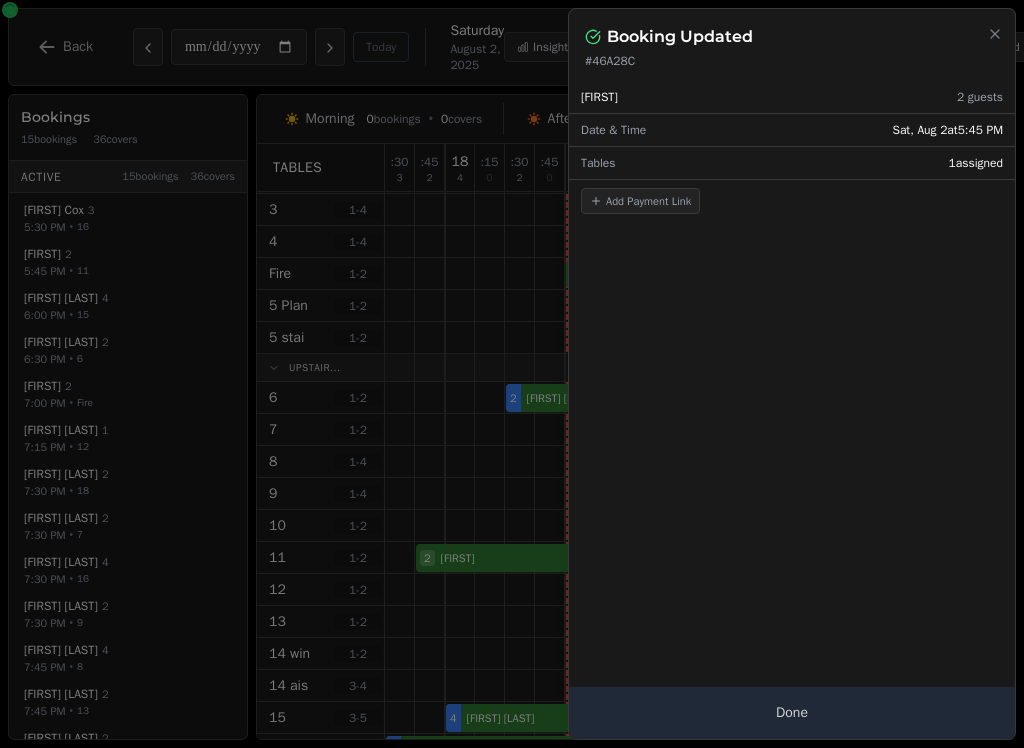 click on "Done" at bounding box center [792, 713] 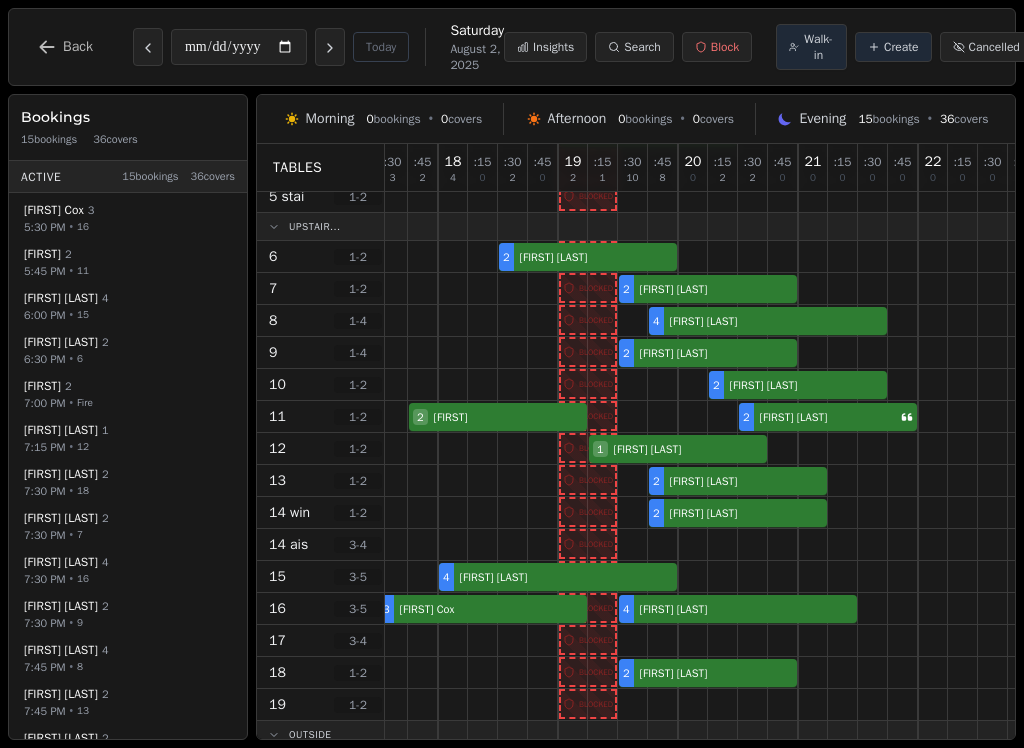 scroll, scrollTop: 236, scrollLeft: 11, axis: both 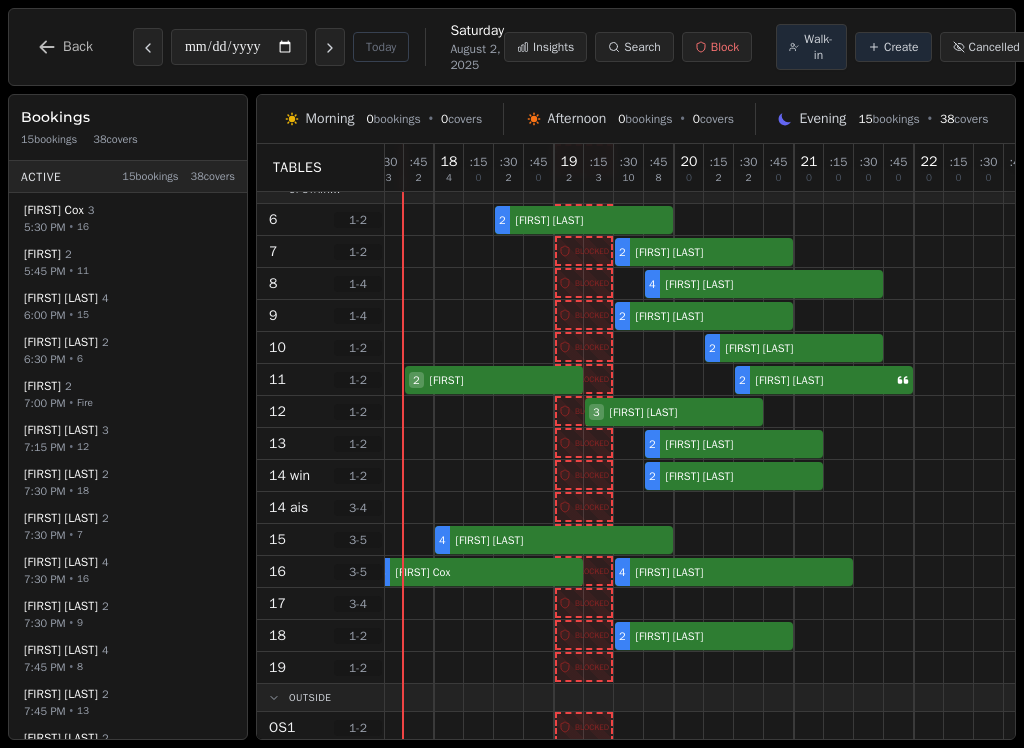 select on "****" 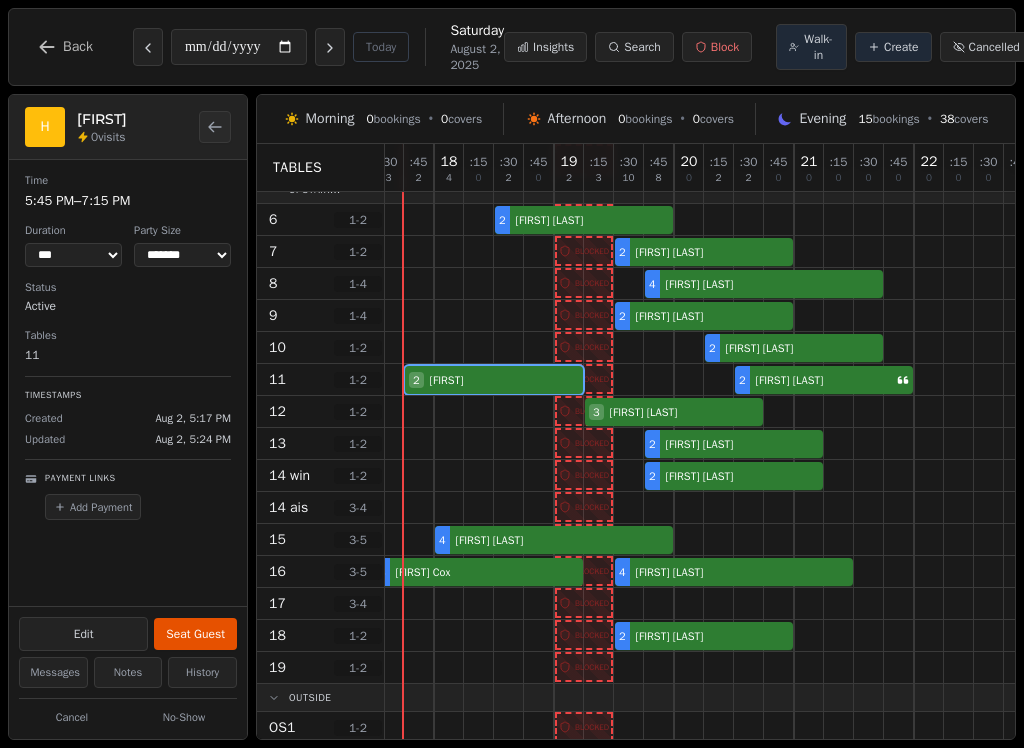 click on "Edit Seat Guest" at bounding box center (128, 632) 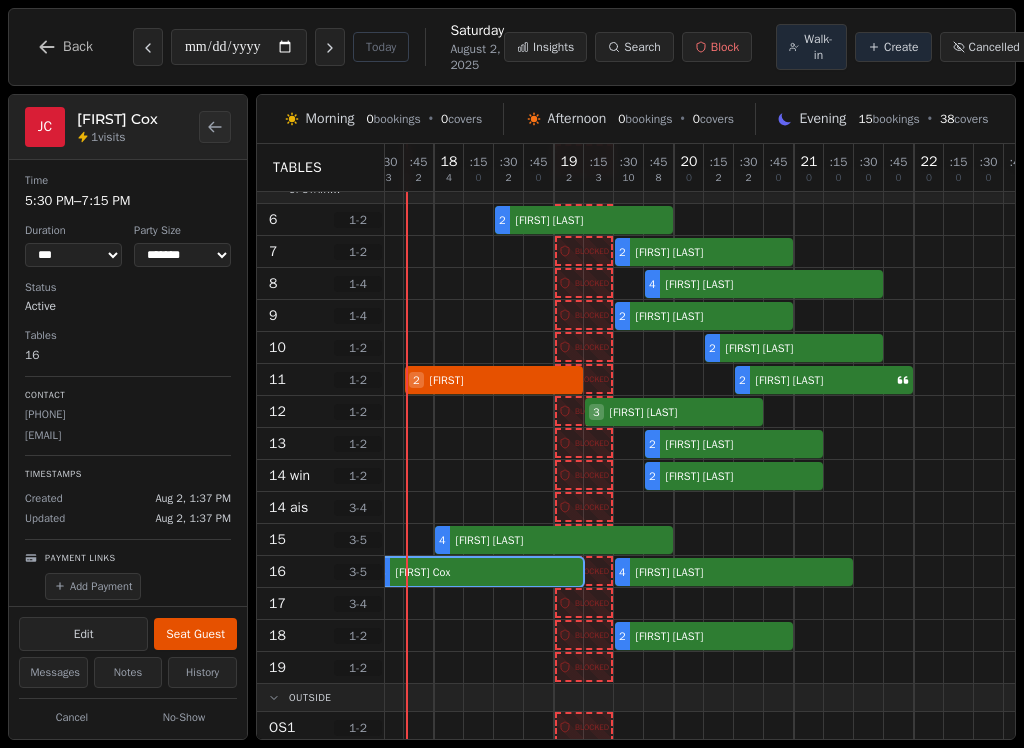 click on "[NUMBER] [FIRST] [LAST] [NUMBER] [FIRST] [LAST]" at bounding box center (719, 572) 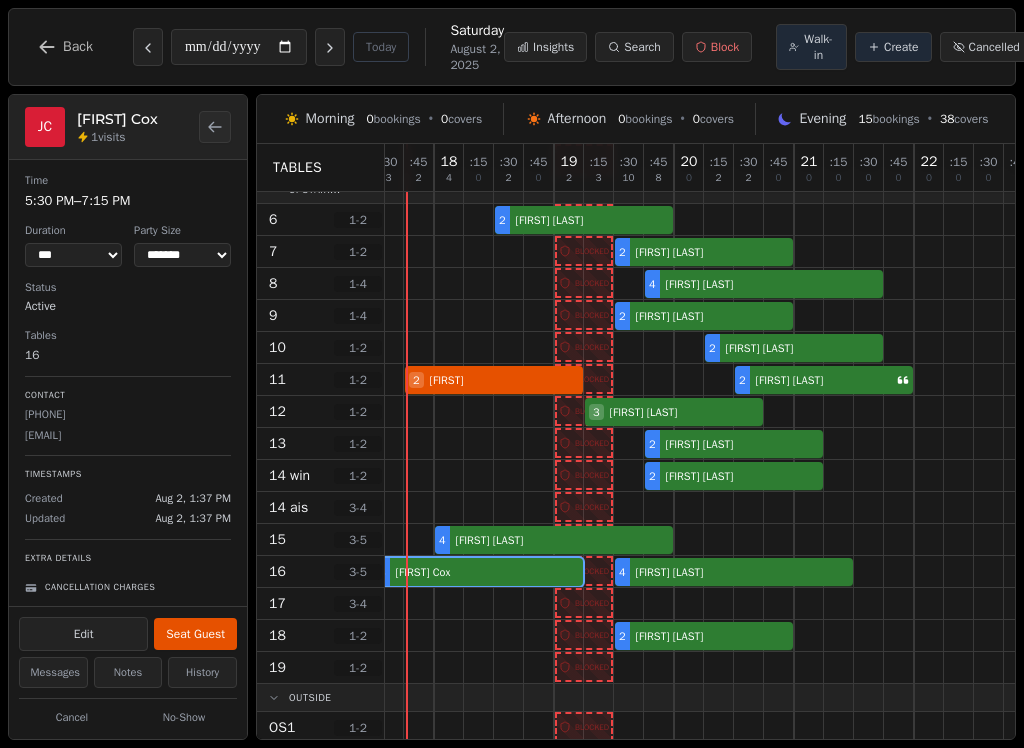click on "Seat Guest" at bounding box center [195, 634] 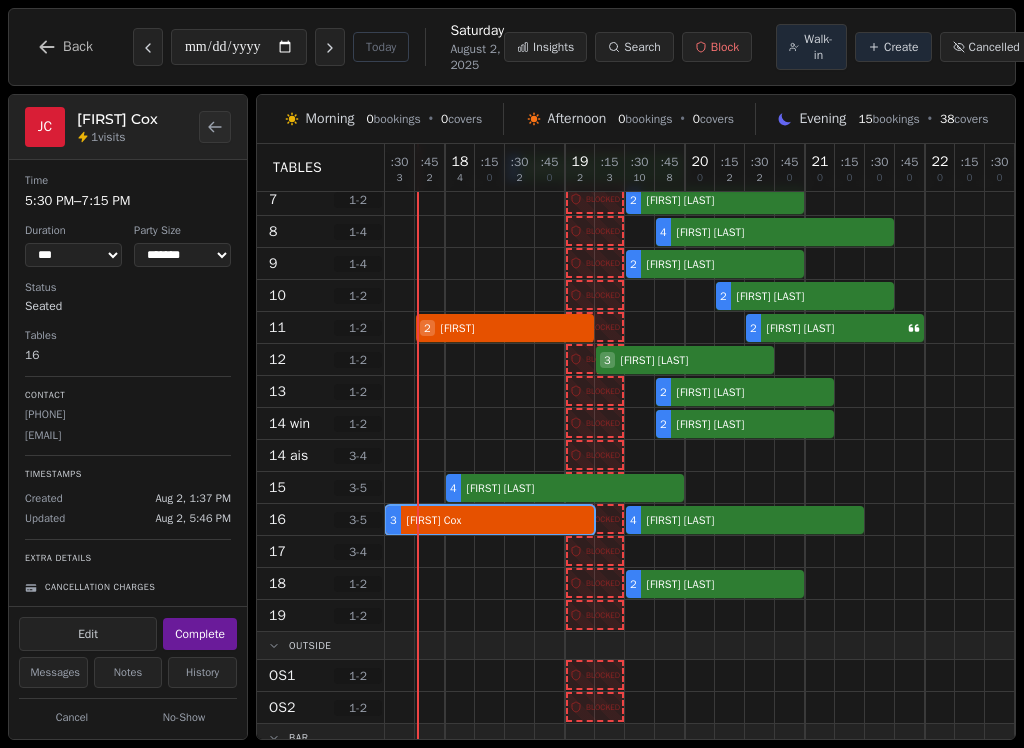 scroll, scrollTop: 290, scrollLeft: 0, axis: vertical 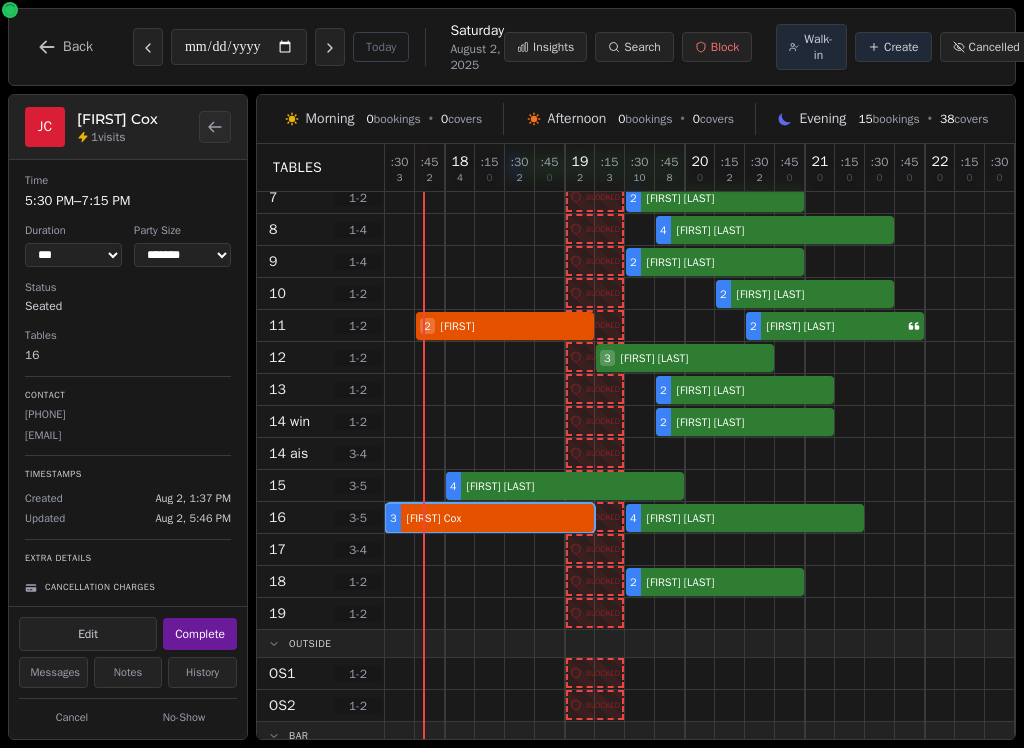 click on "[NUMBER] [FIRST] [LAST]" at bounding box center (730, 486) 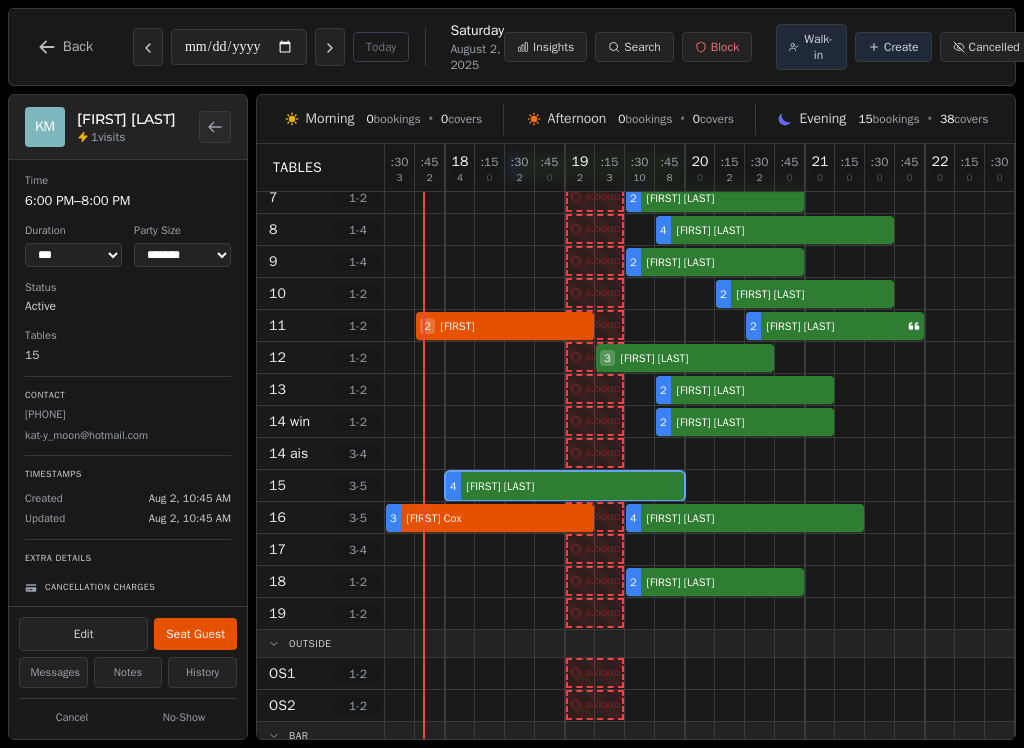click on "Seat Guest" at bounding box center (195, 634) 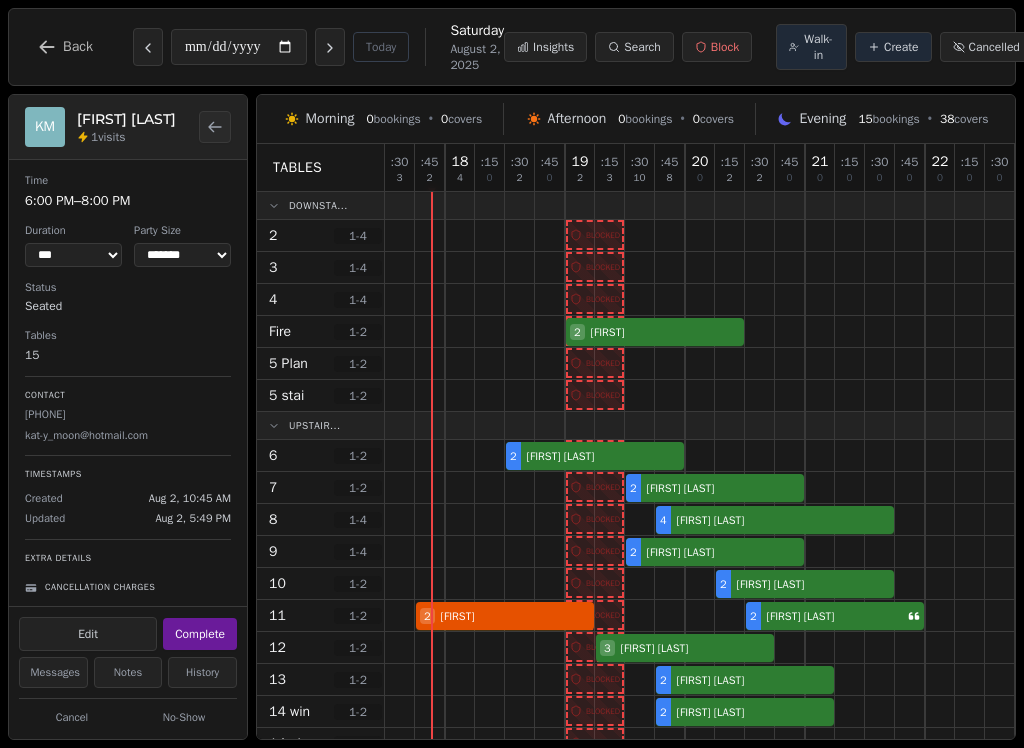 scroll, scrollTop: 0, scrollLeft: 0, axis: both 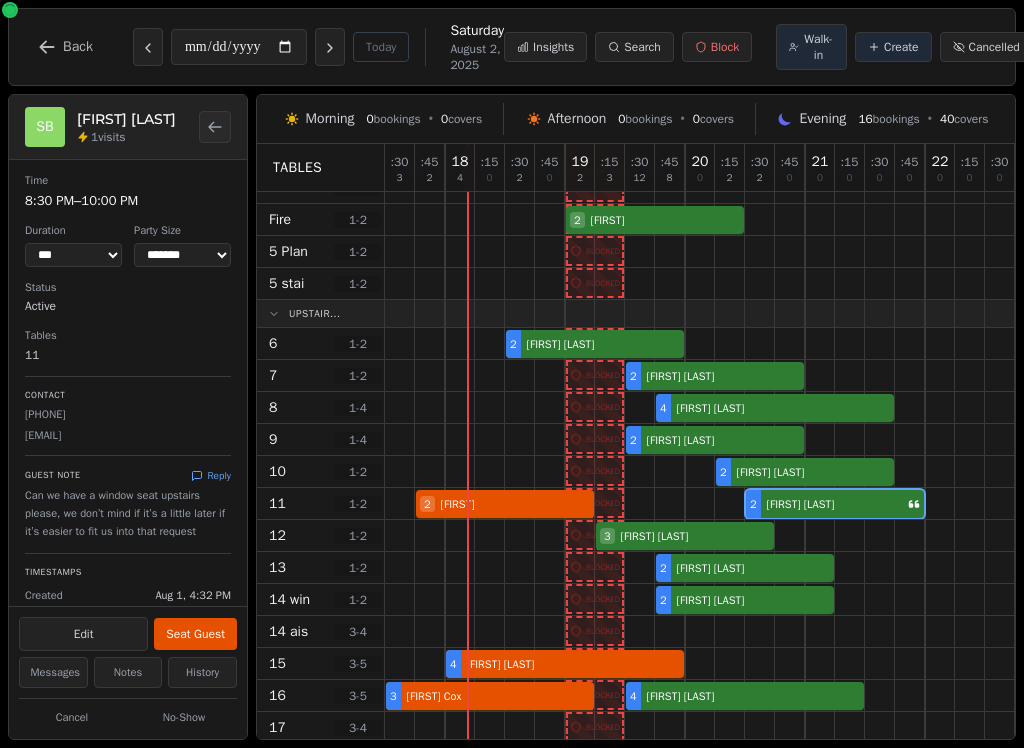 click at bounding box center [148, 47] 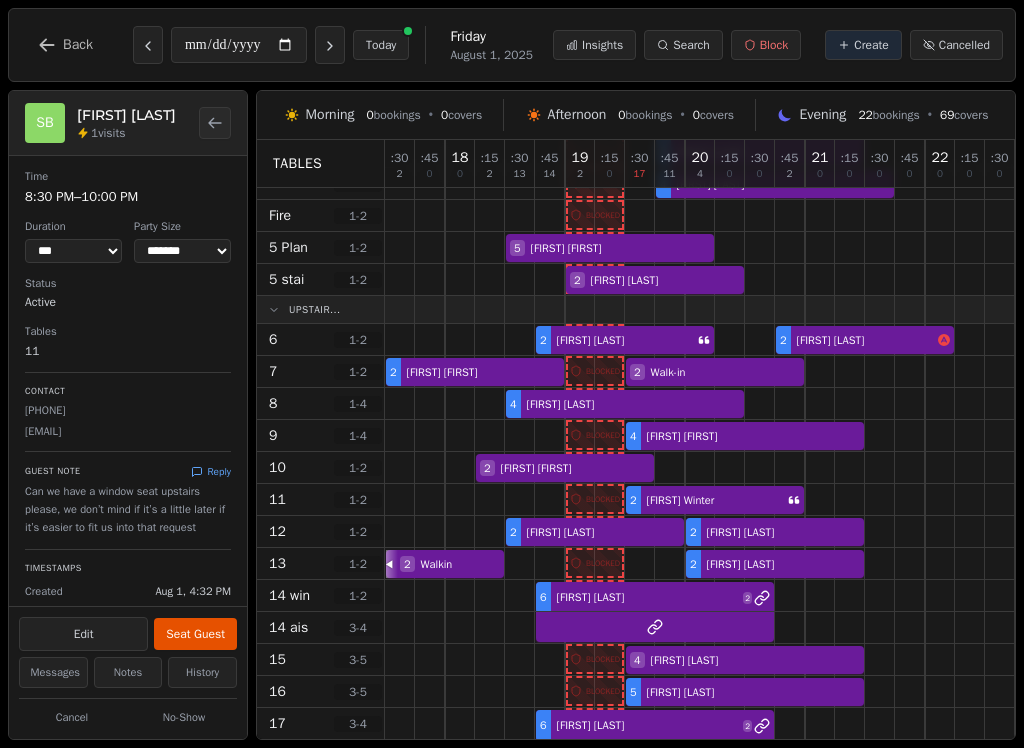 click at bounding box center [215, 123] 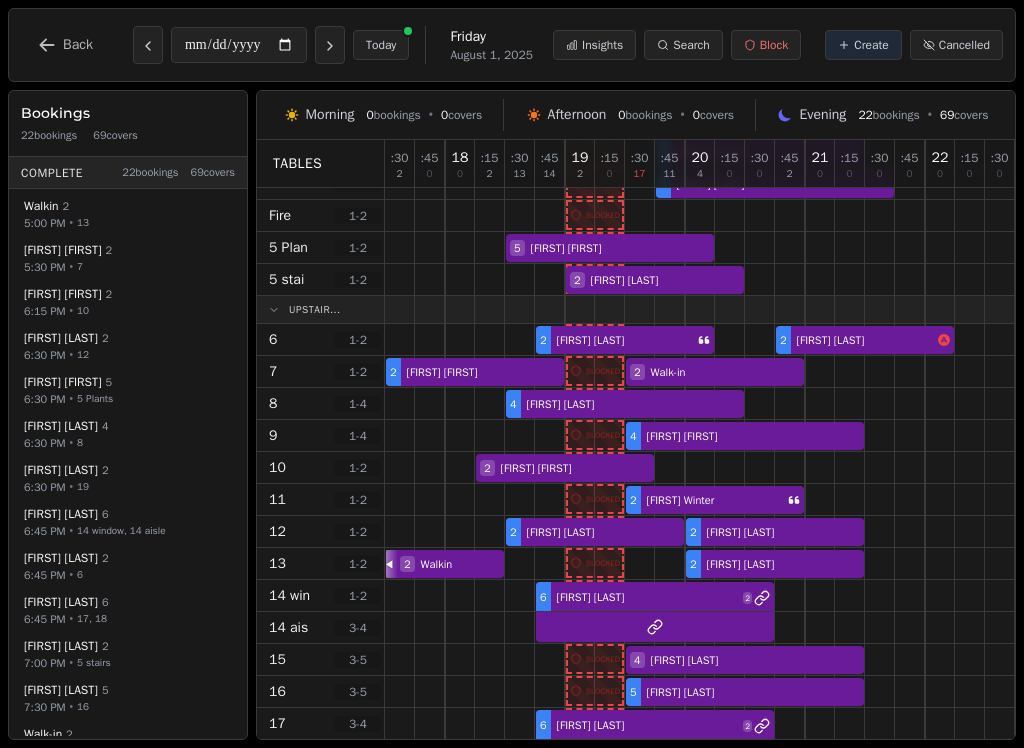 click at bounding box center (330, 45) 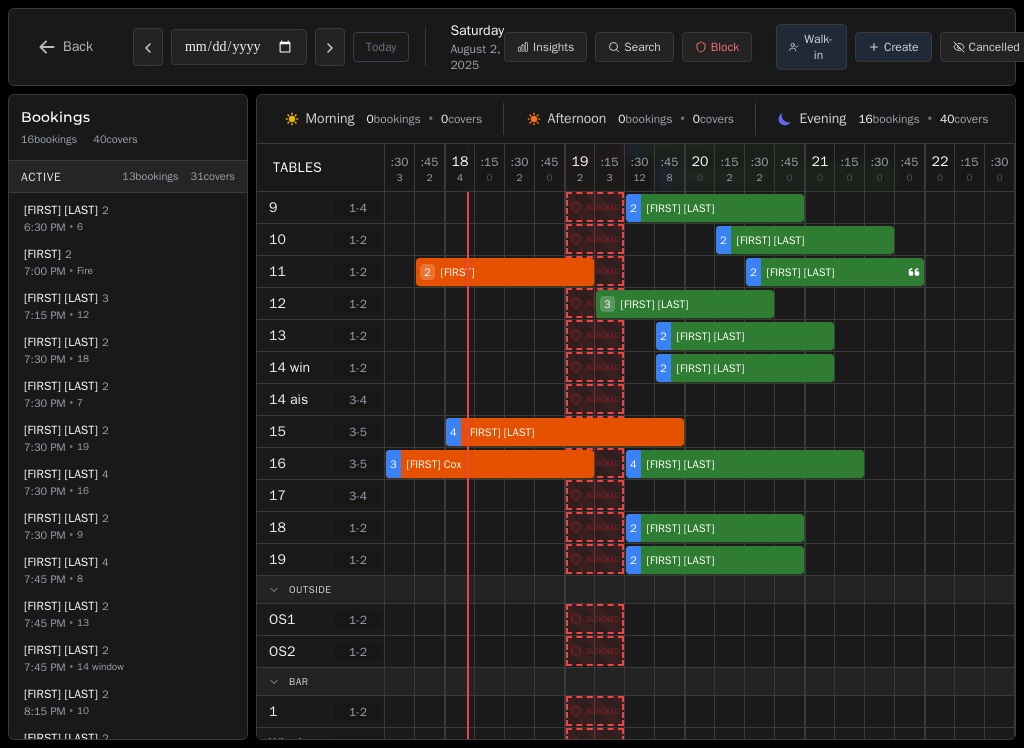 scroll, scrollTop: 346, scrollLeft: 0, axis: vertical 